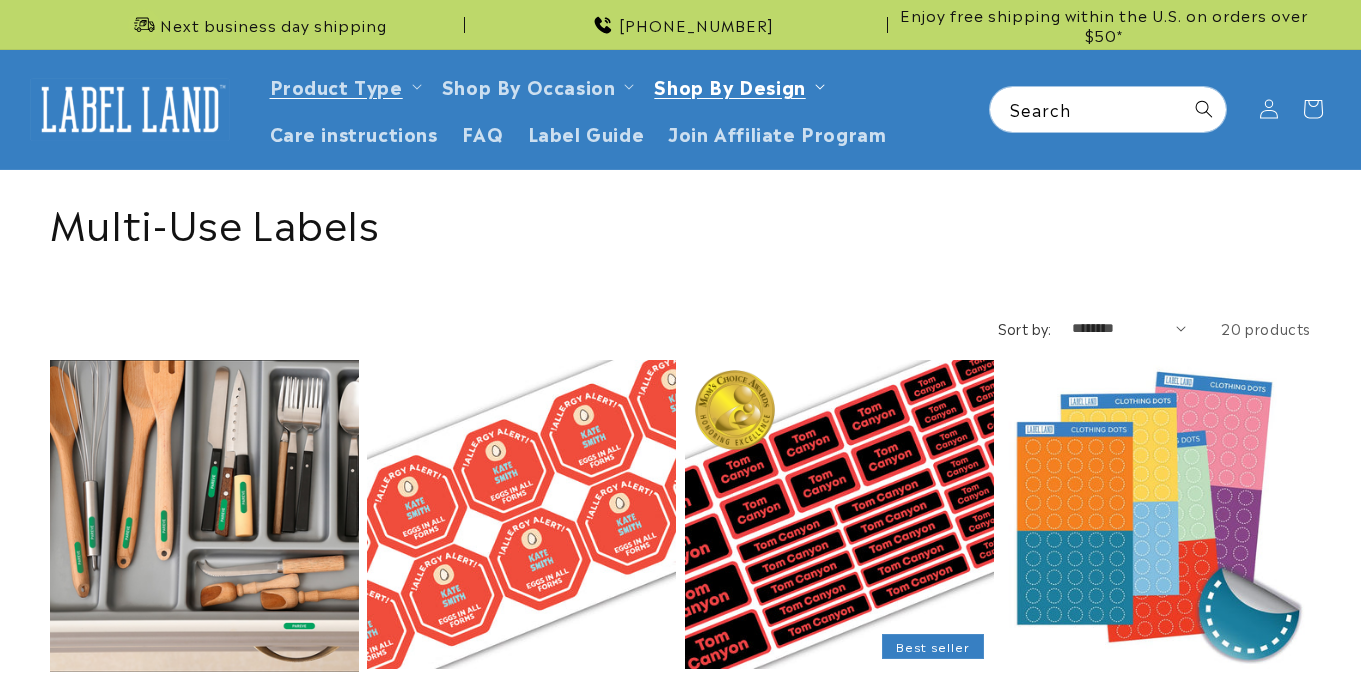 scroll, scrollTop: 0, scrollLeft: 0, axis: both 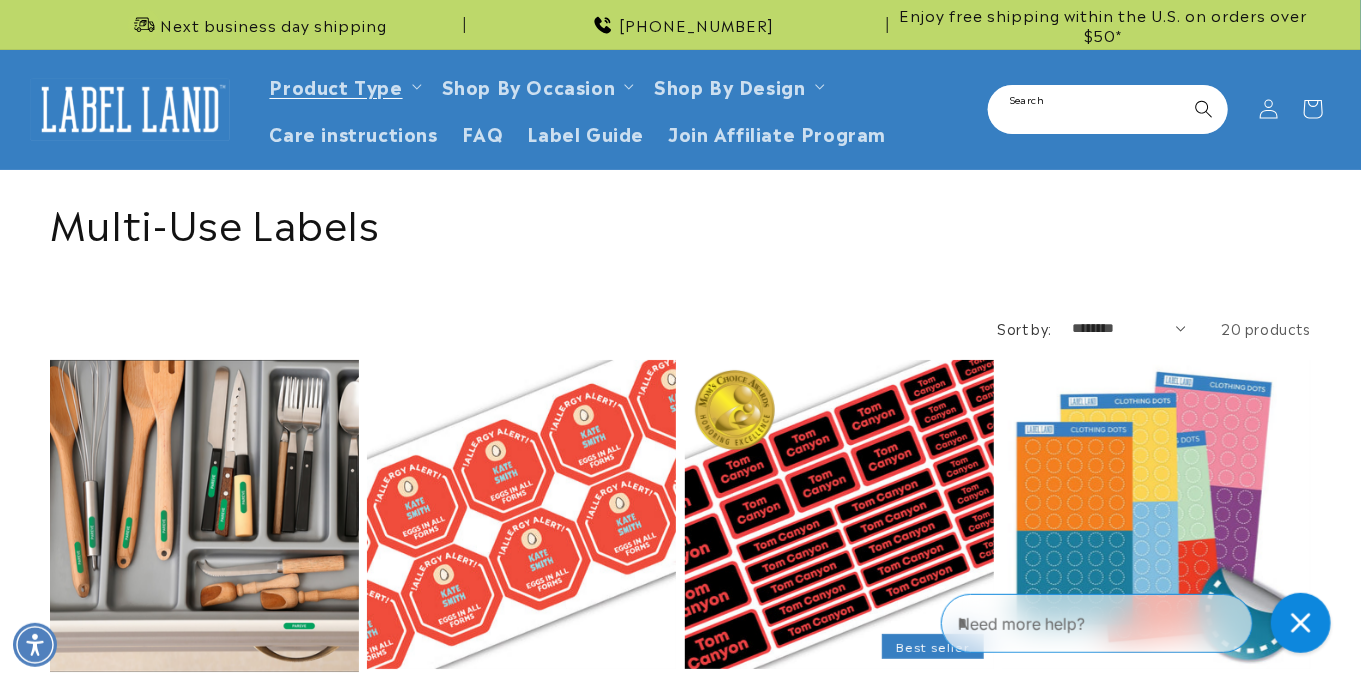 click on "Search" at bounding box center (1108, 109) 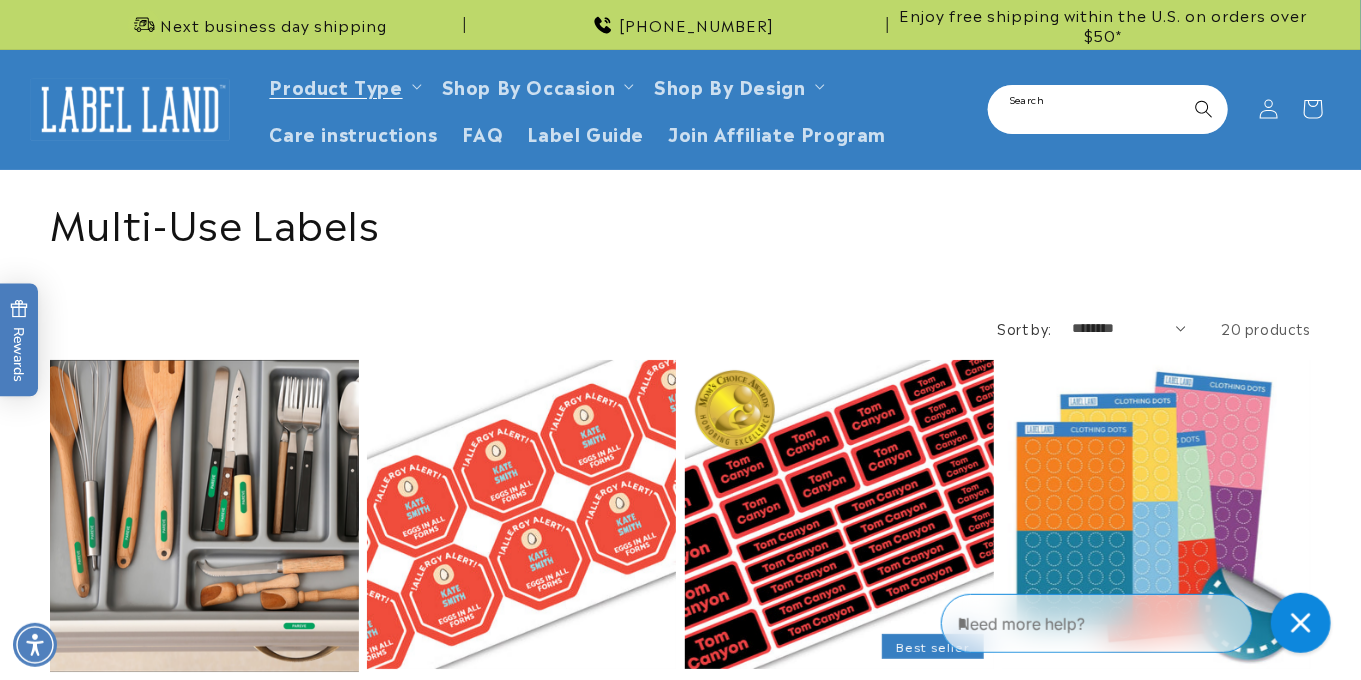 click on "Search" at bounding box center [1108, 109] 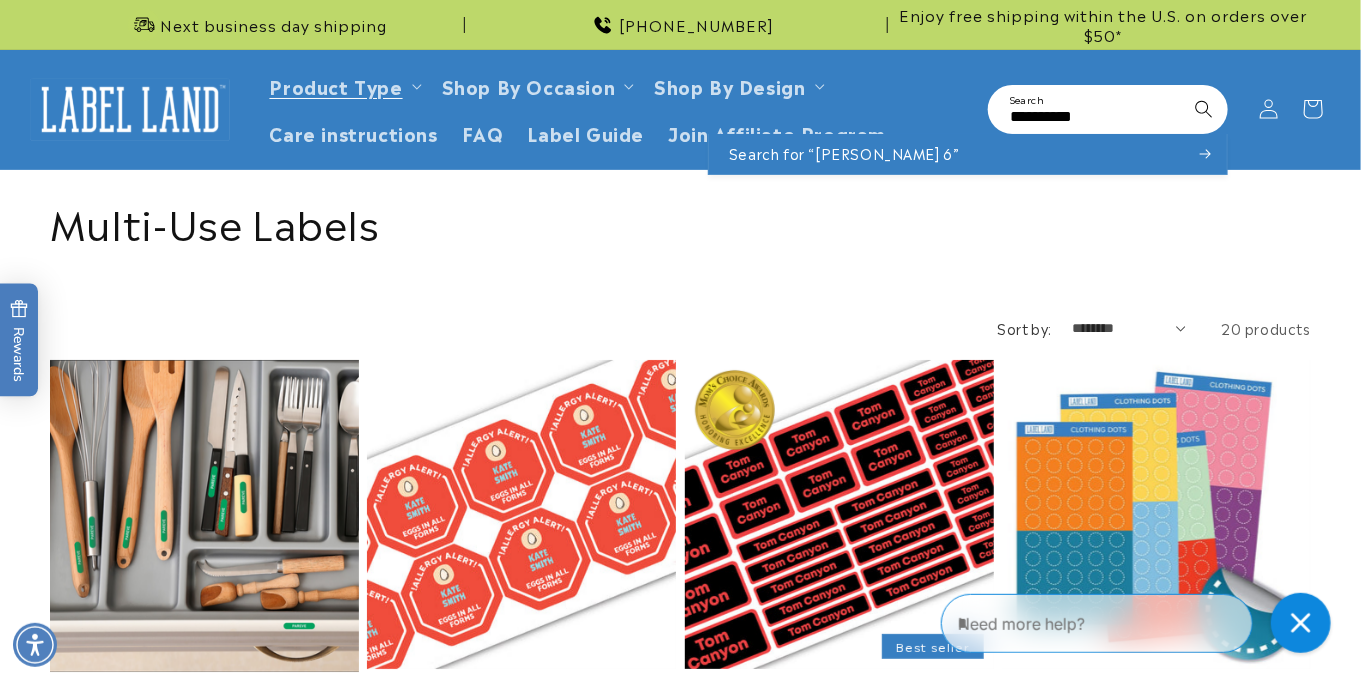 type on "**********" 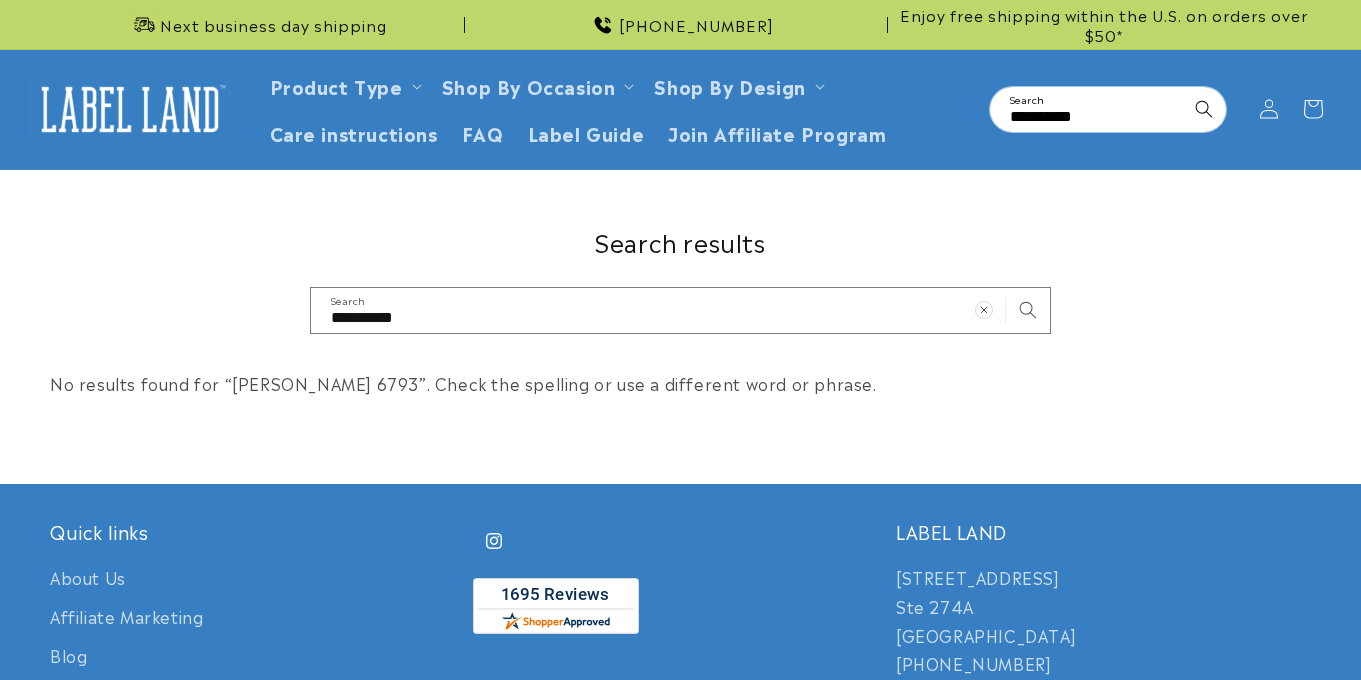 scroll, scrollTop: 0, scrollLeft: 0, axis: both 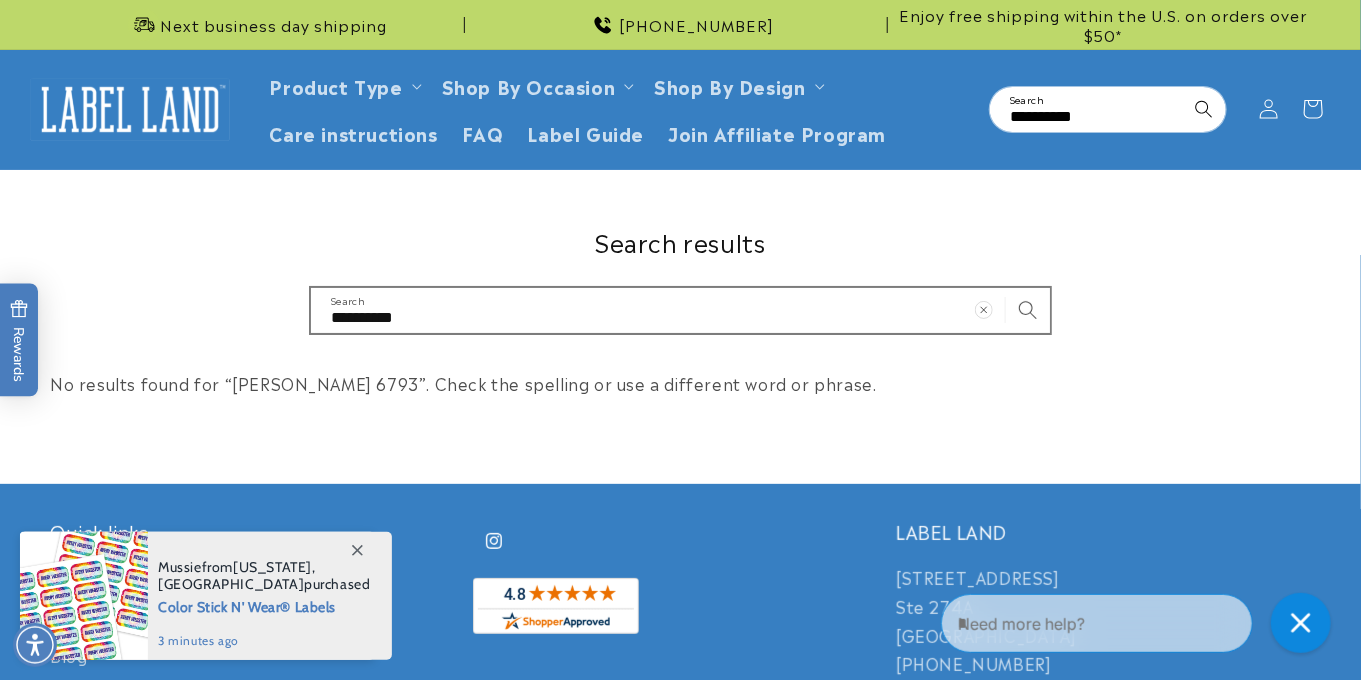 click at bounding box center [1028, 309] 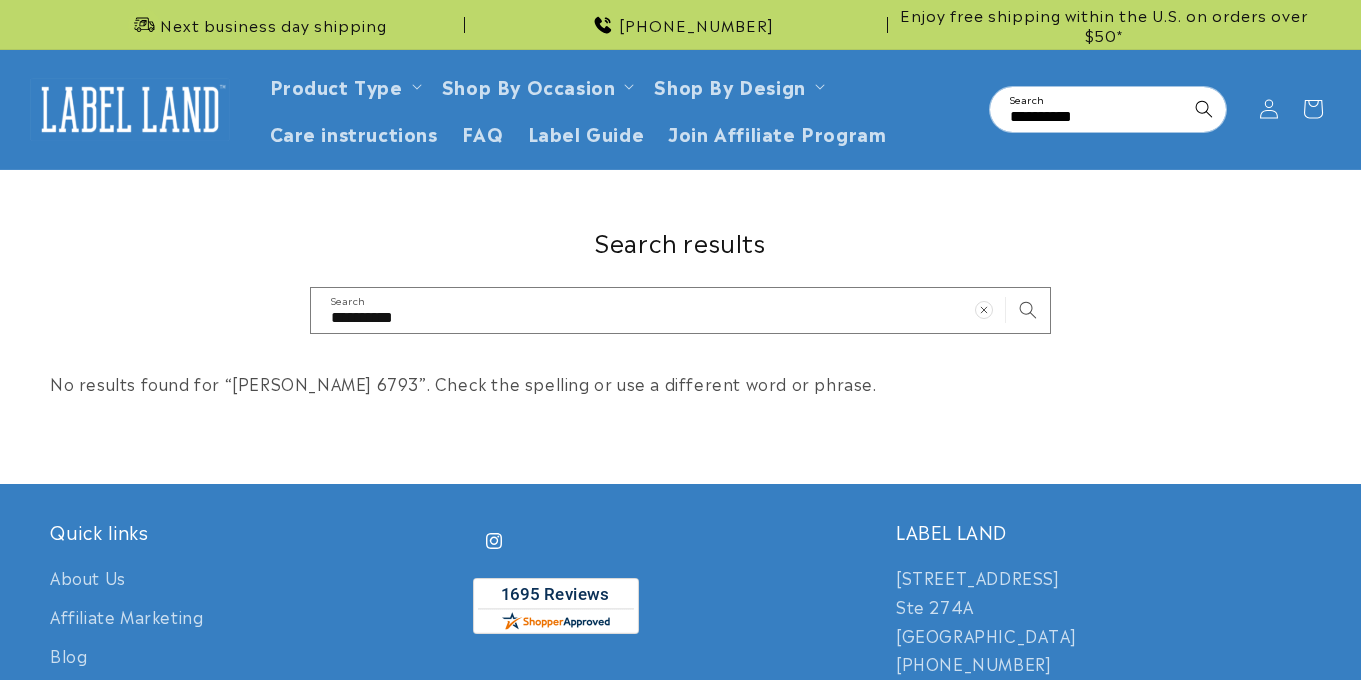 scroll, scrollTop: 0, scrollLeft: 0, axis: both 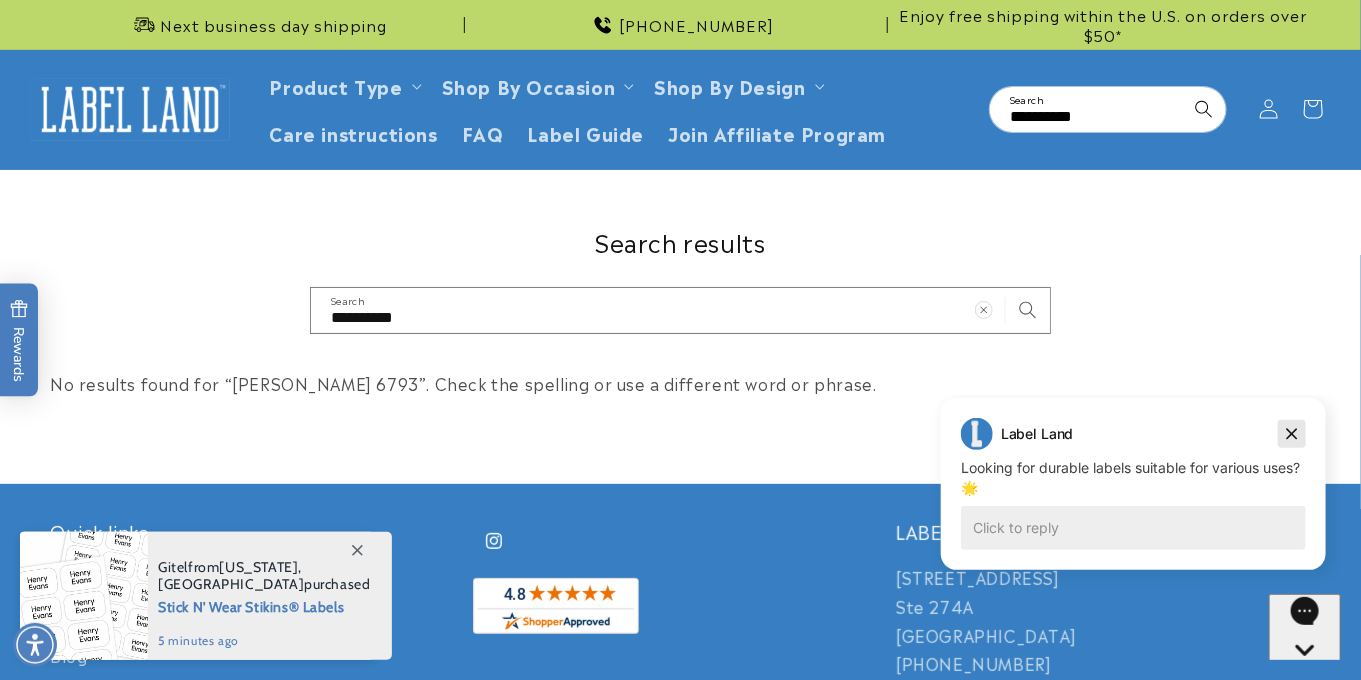 click 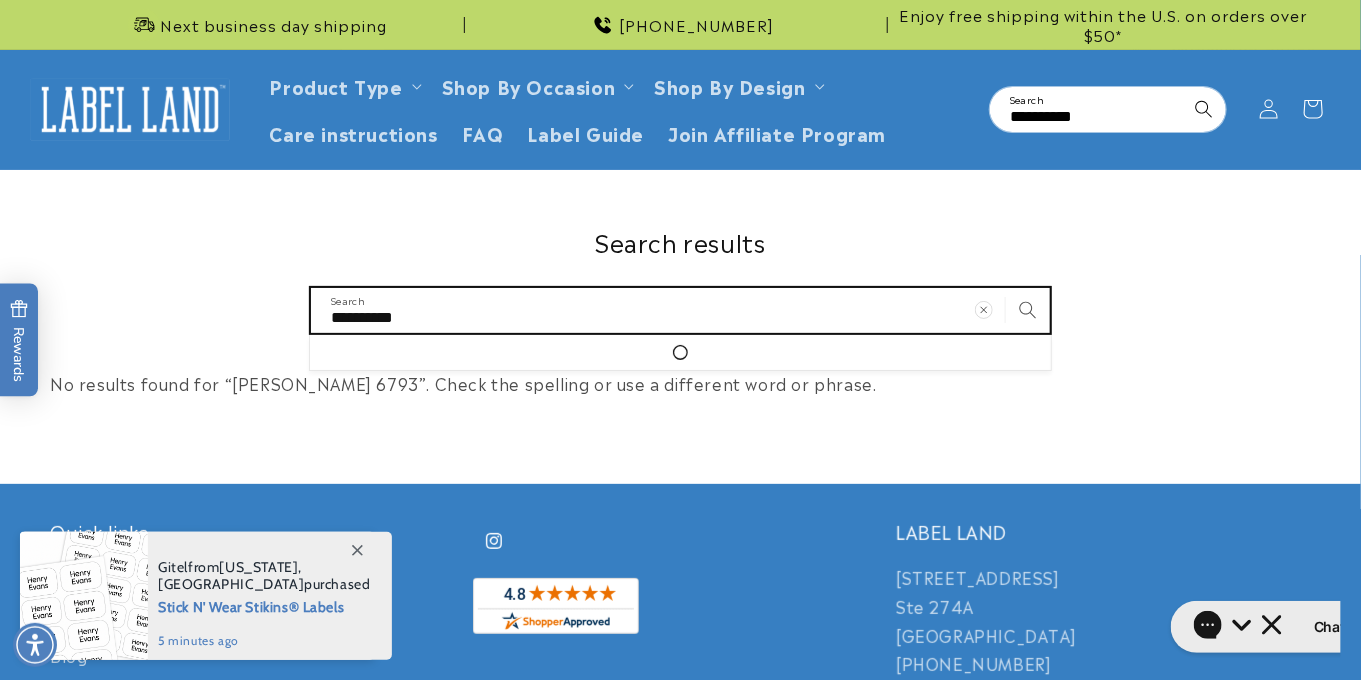 click on "**********" at bounding box center (680, 310) 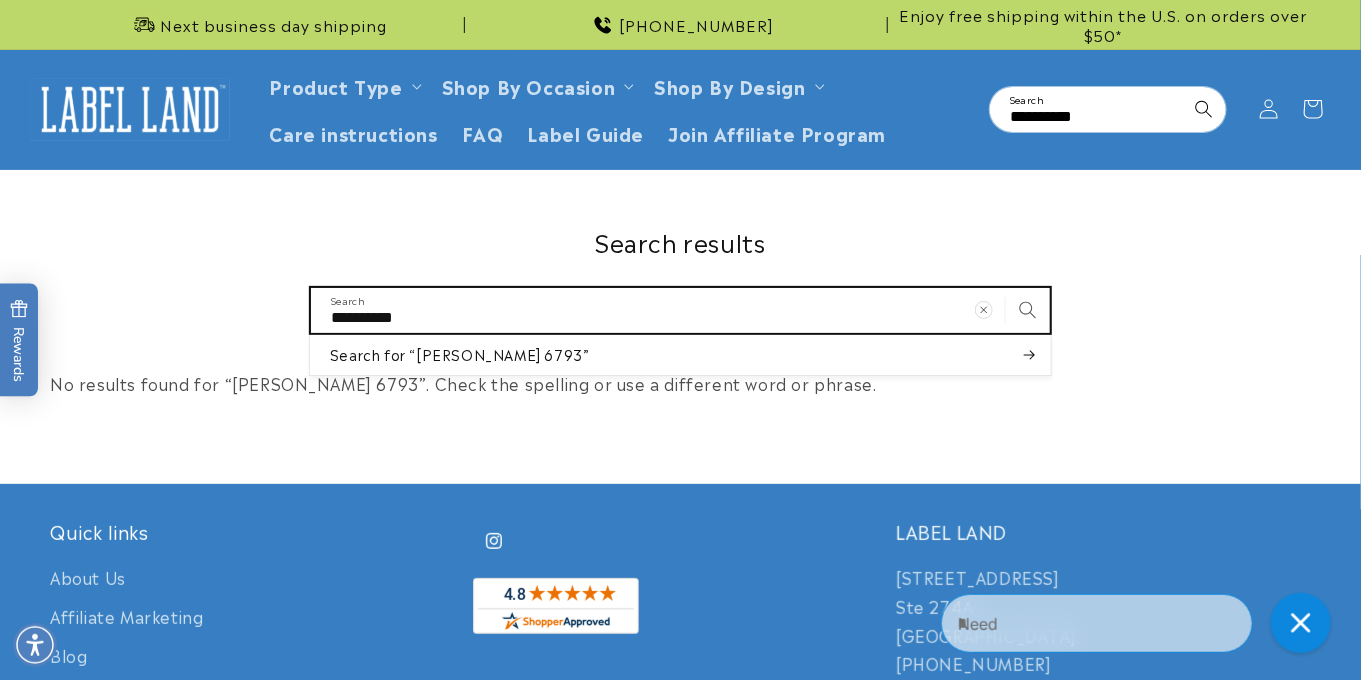drag, startPoint x: 483, startPoint y: 325, endPoint x: 310, endPoint y: 302, distance: 174.5222 